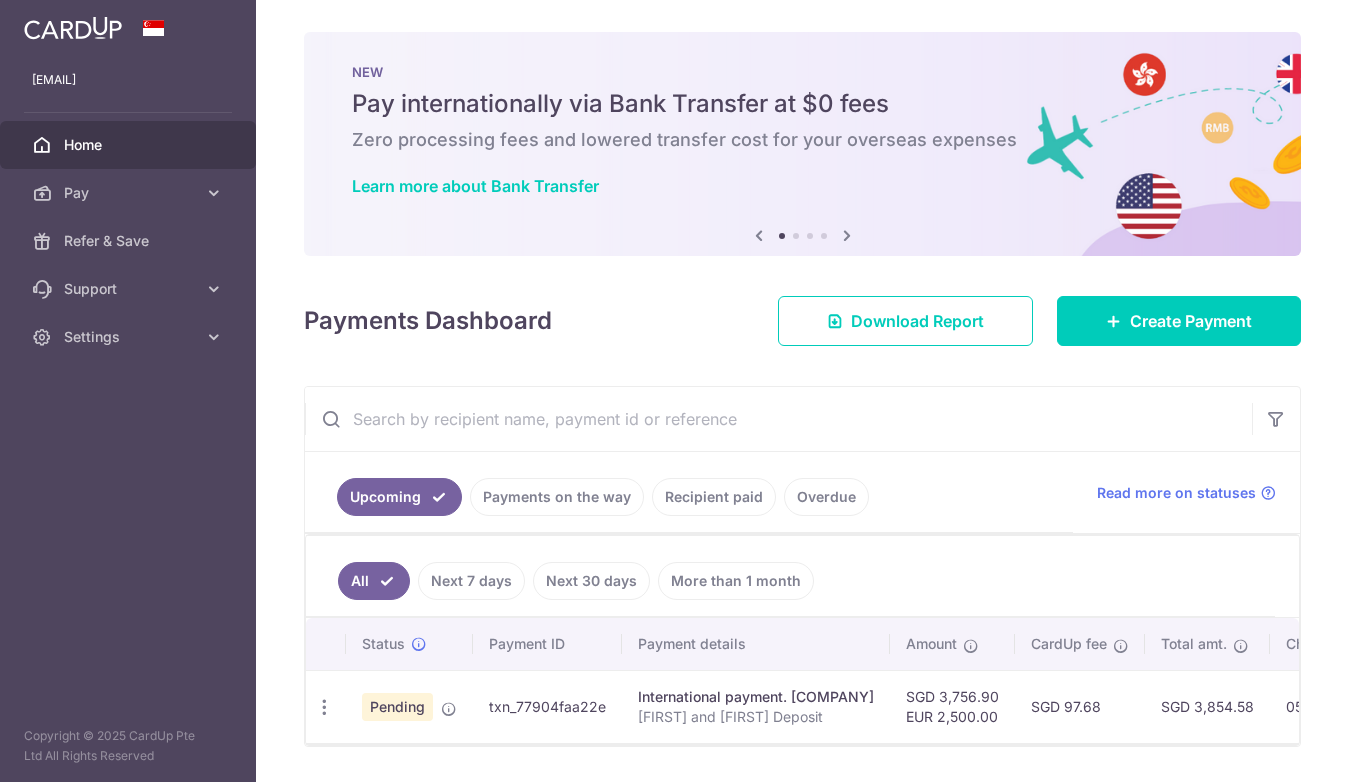 scroll, scrollTop: 0, scrollLeft: 0, axis: both 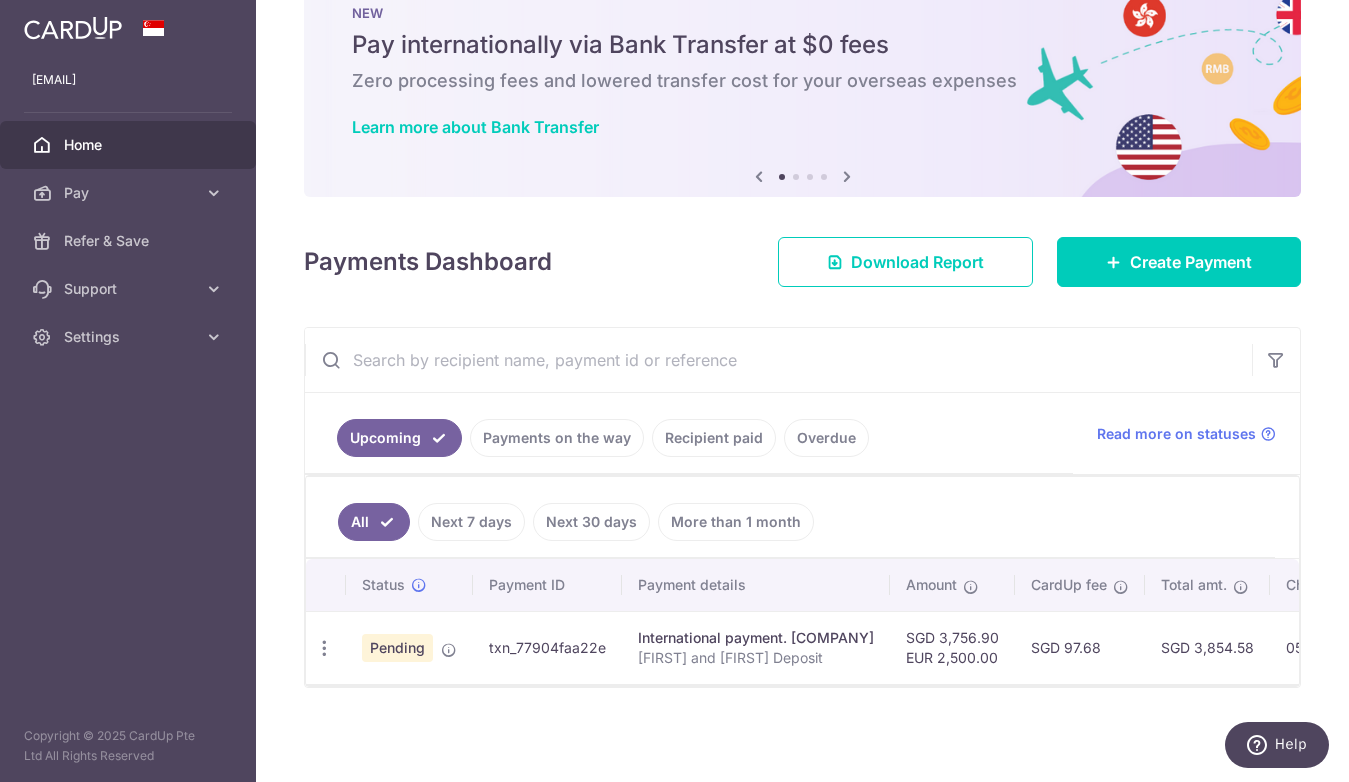 click on "txn_77904faa22e" at bounding box center [547, 647] 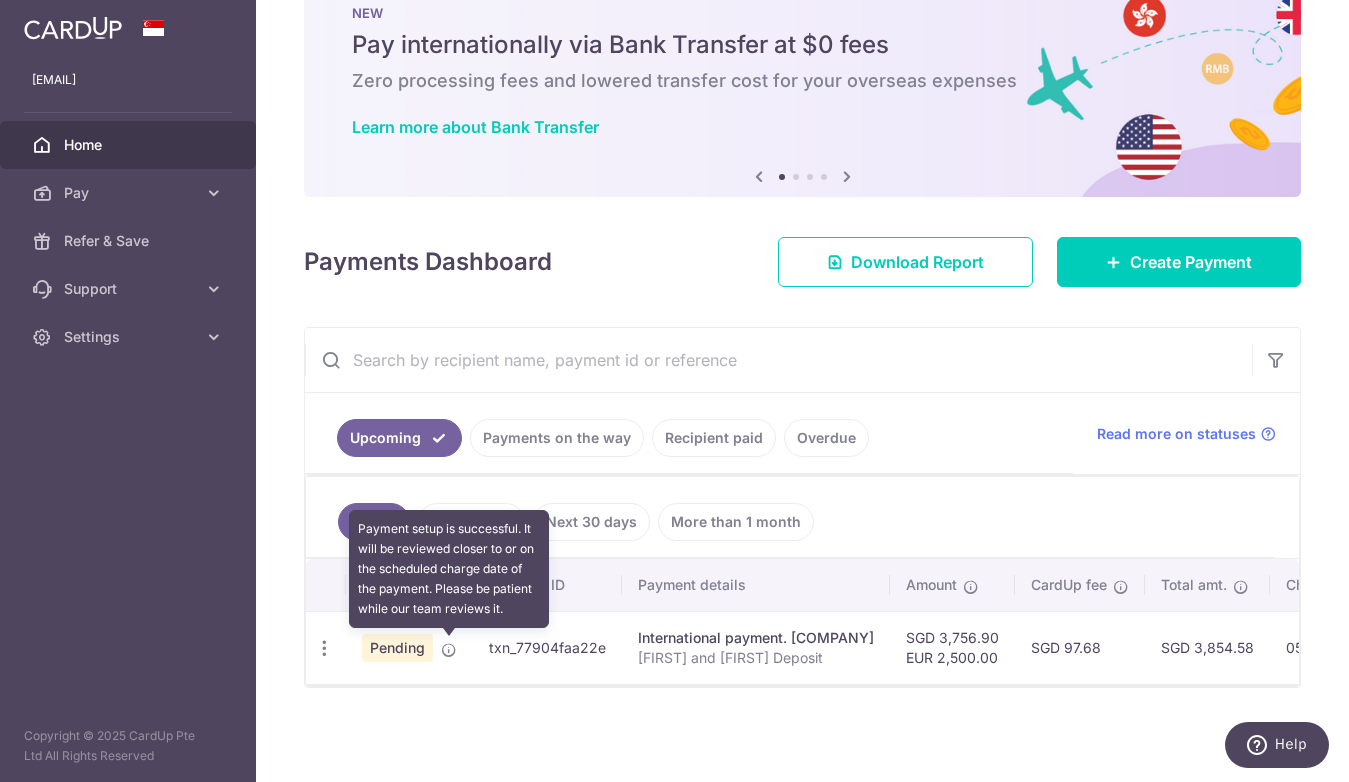 click at bounding box center [449, 650] 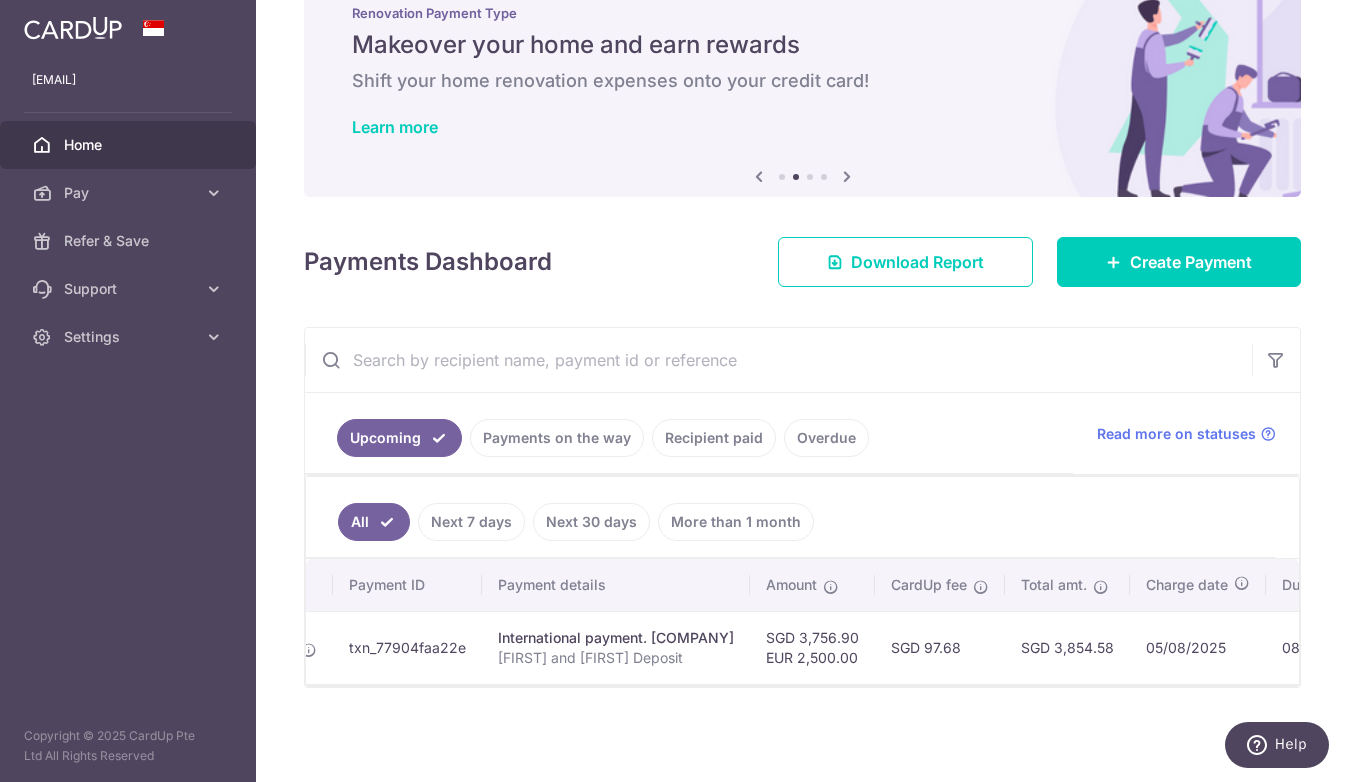 scroll, scrollTop: 0, scrollLeft: 0, axis: both 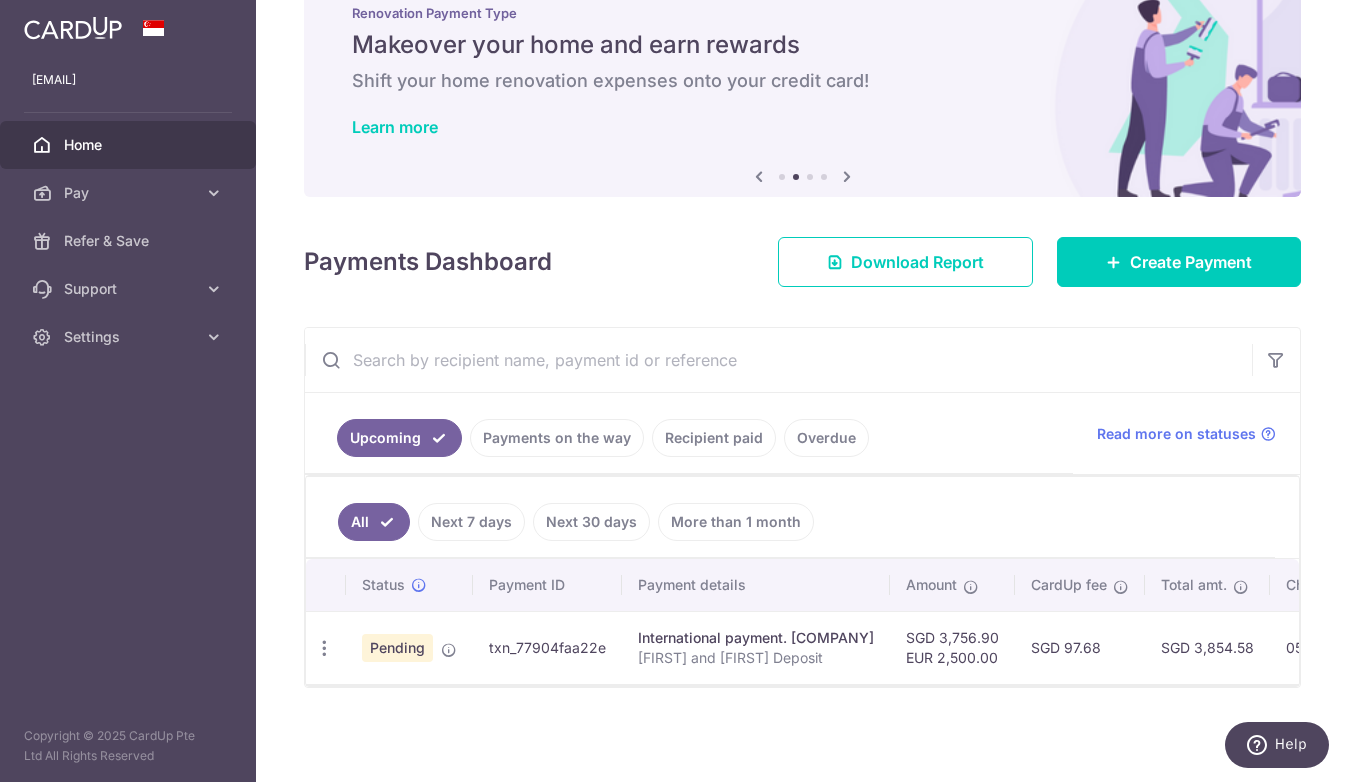 click on "txn_77904faa22e" at bounding box center (547, 647) 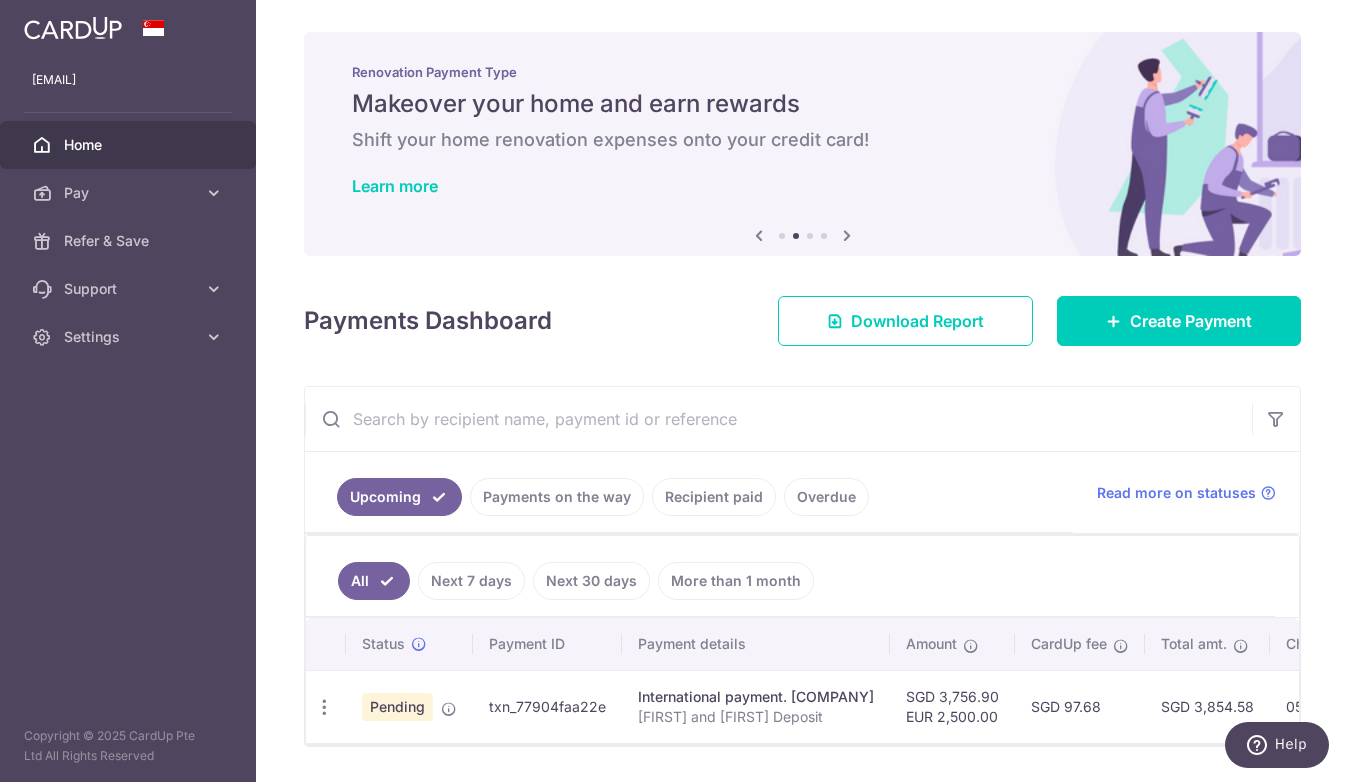 scroll, scrollTop: 59, scrollLeft: 0, axis: vertical 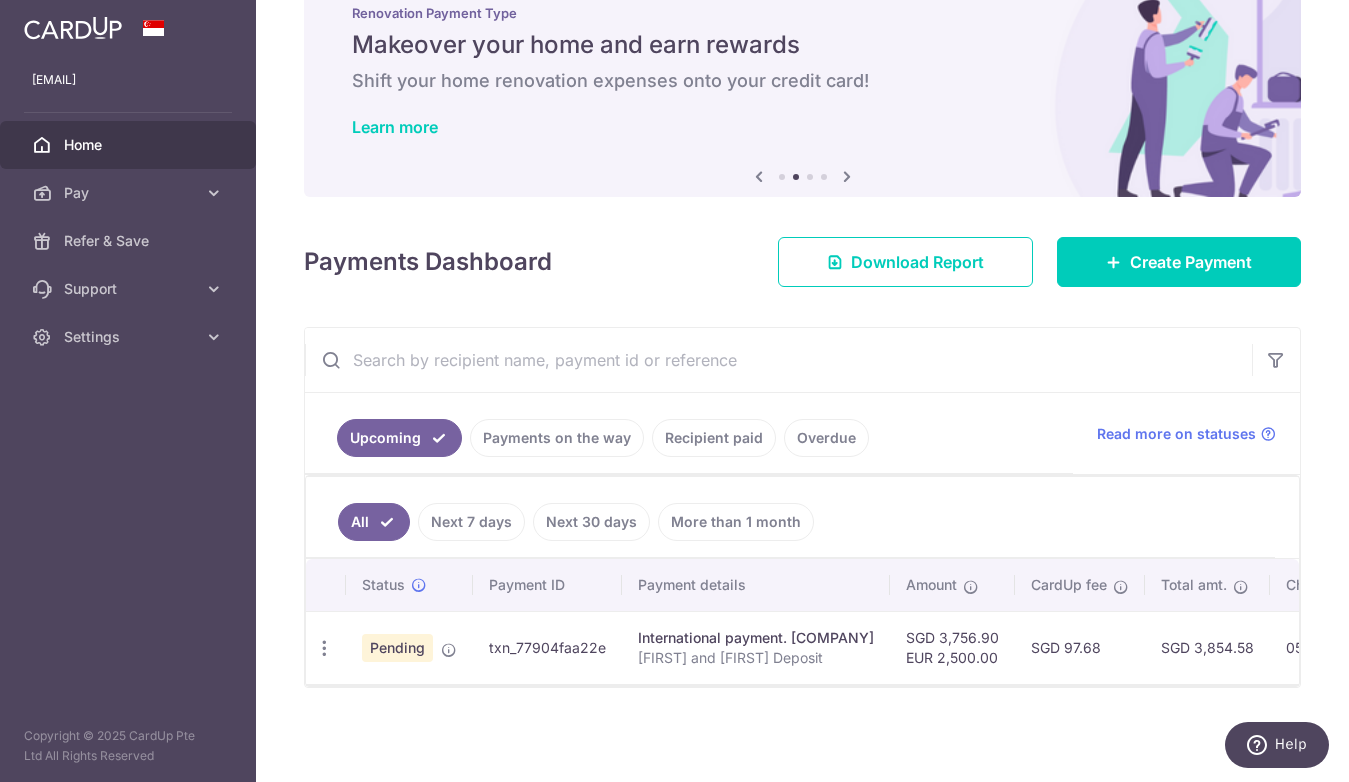 click on "Pending" at bounding box center (397, 648) 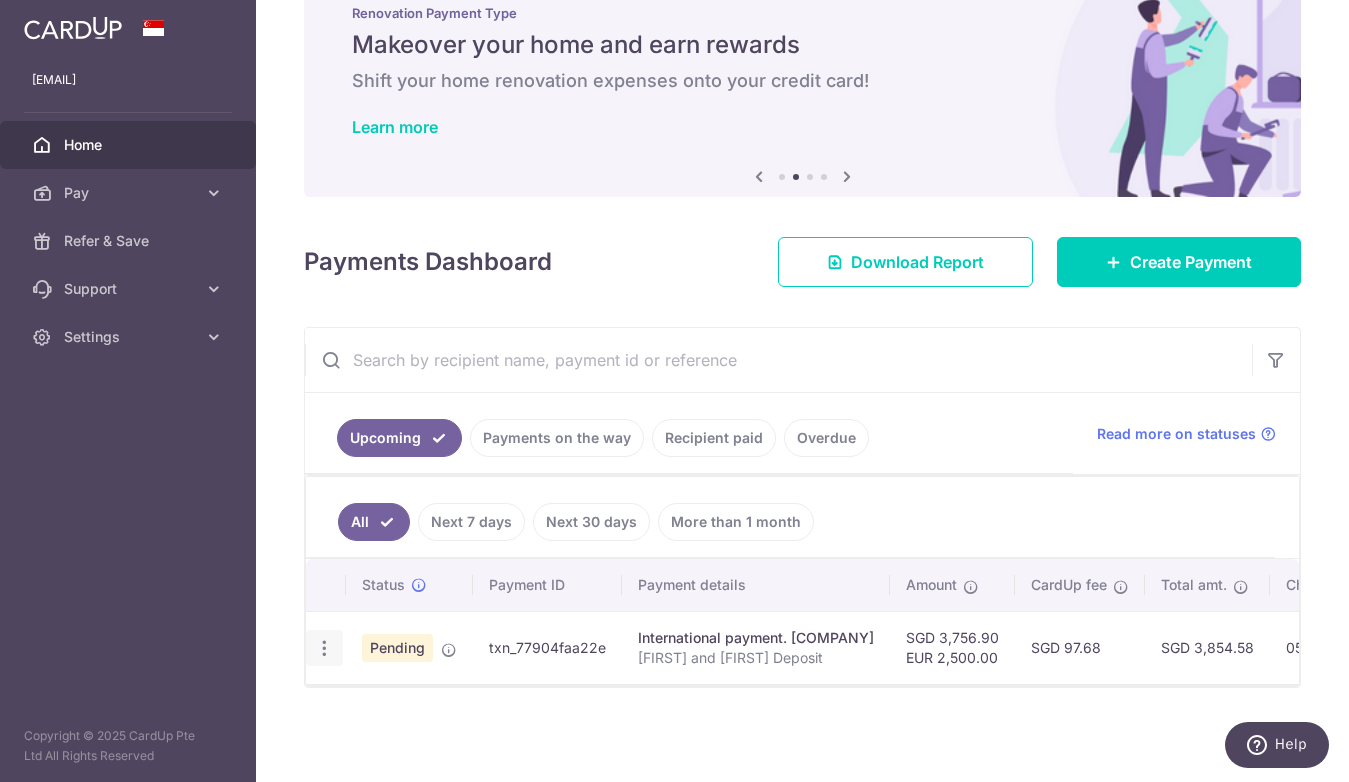click at bounding box center (324, 648) 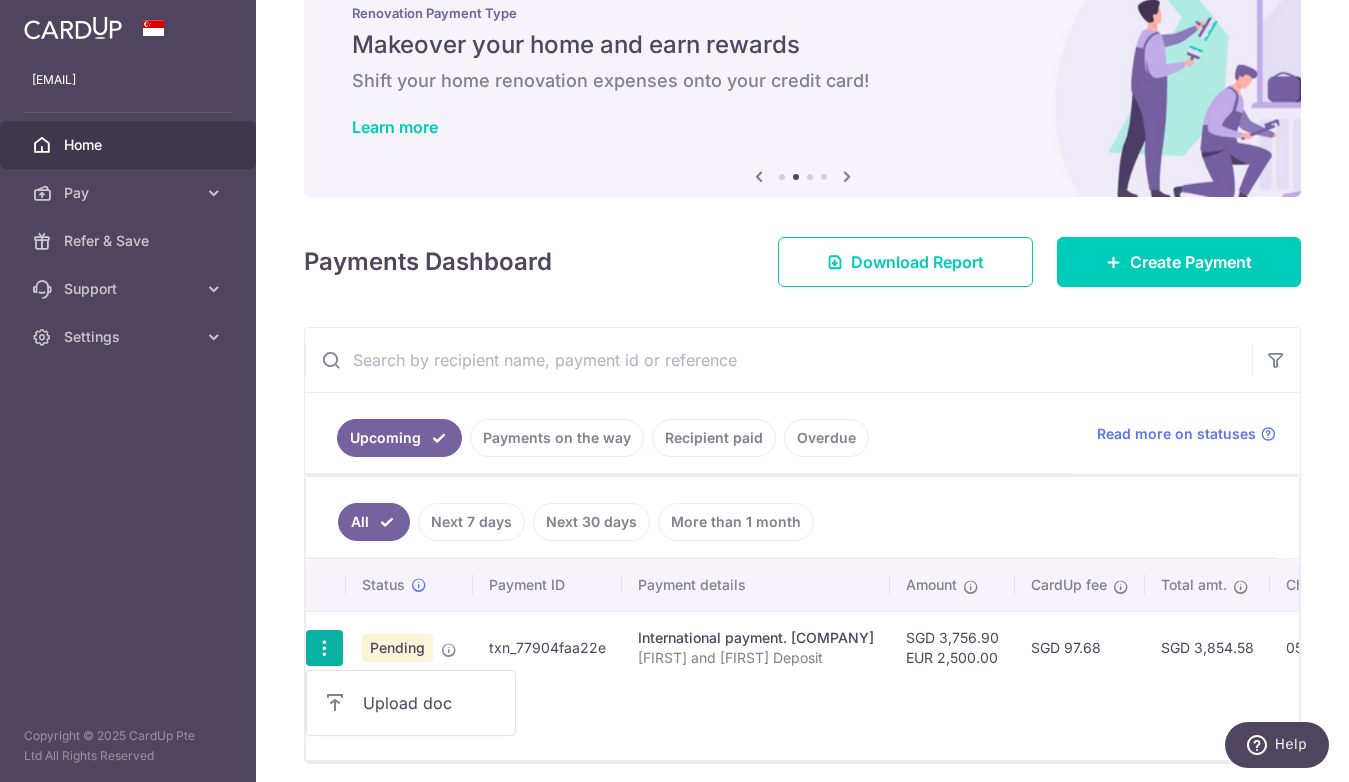 click on "txn_77904faa22e" at bounding box center (547, 647) 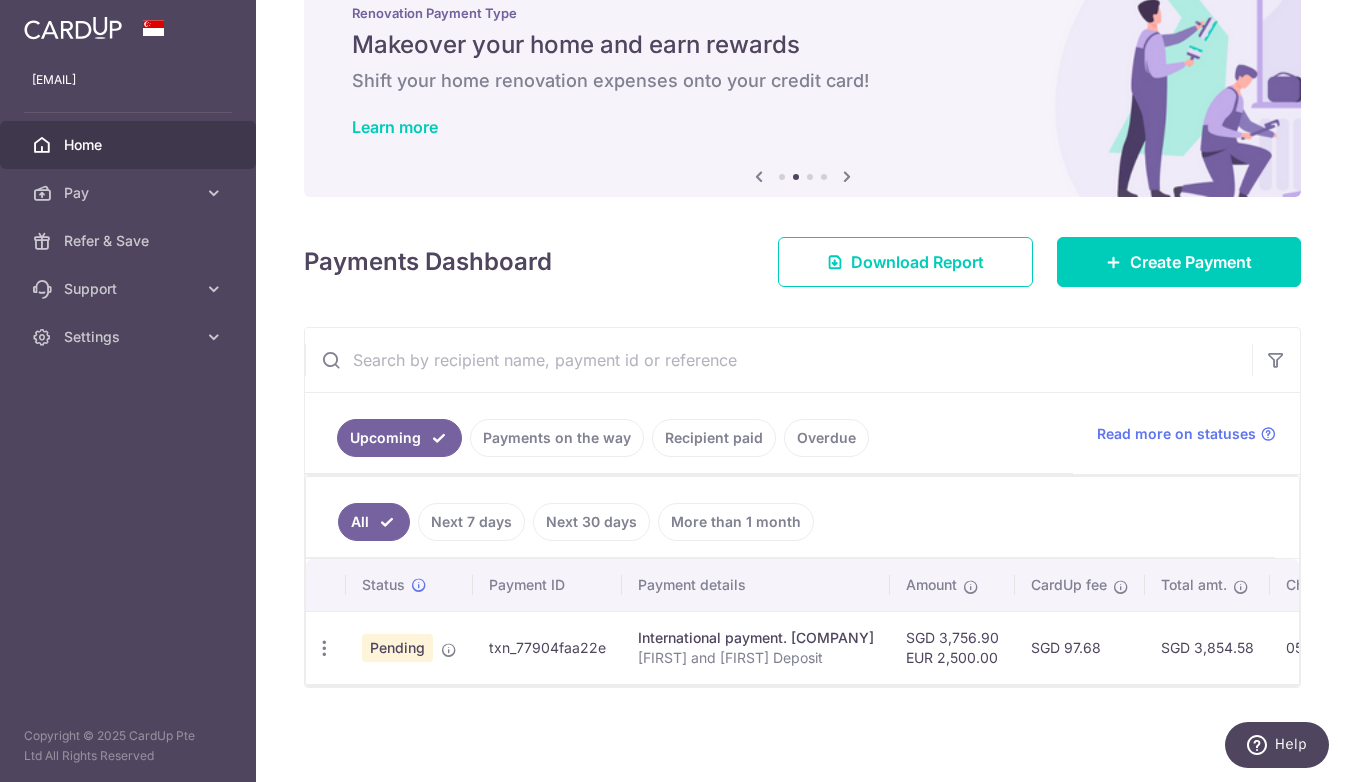 click on "txn_77904faa22e" at bounding box center [547, 647] 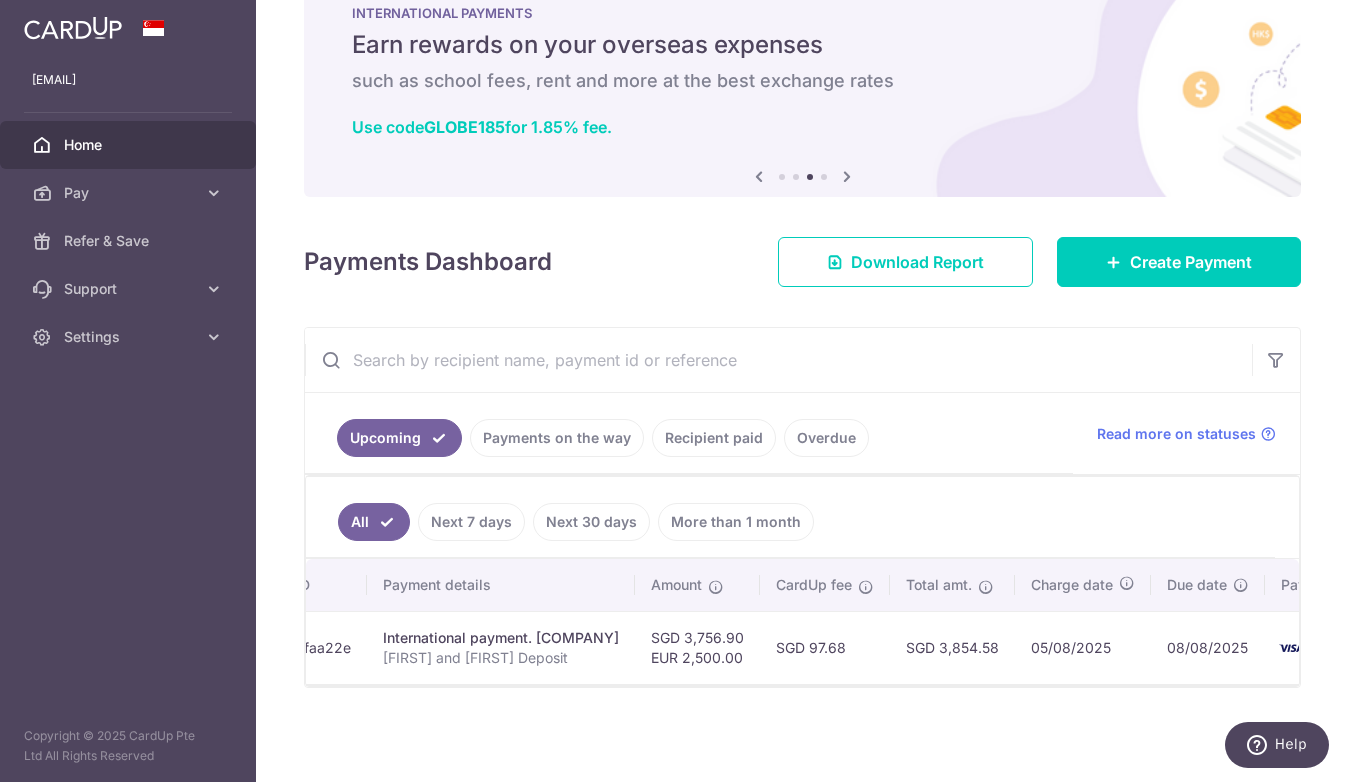 scroll, scrollTop: 0, scrollLeft: 438, axis: horizontal 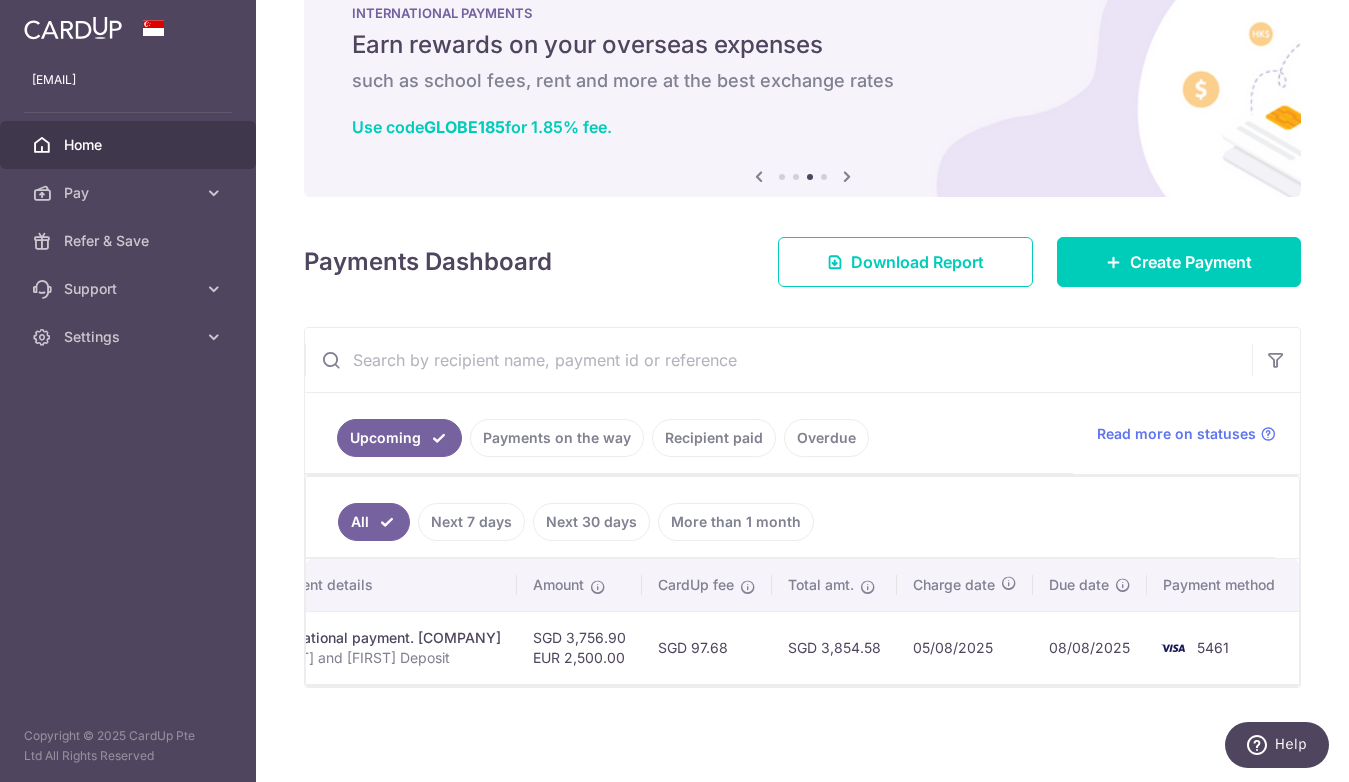 click on "Payments on the way" at bounding box center [557, 438] 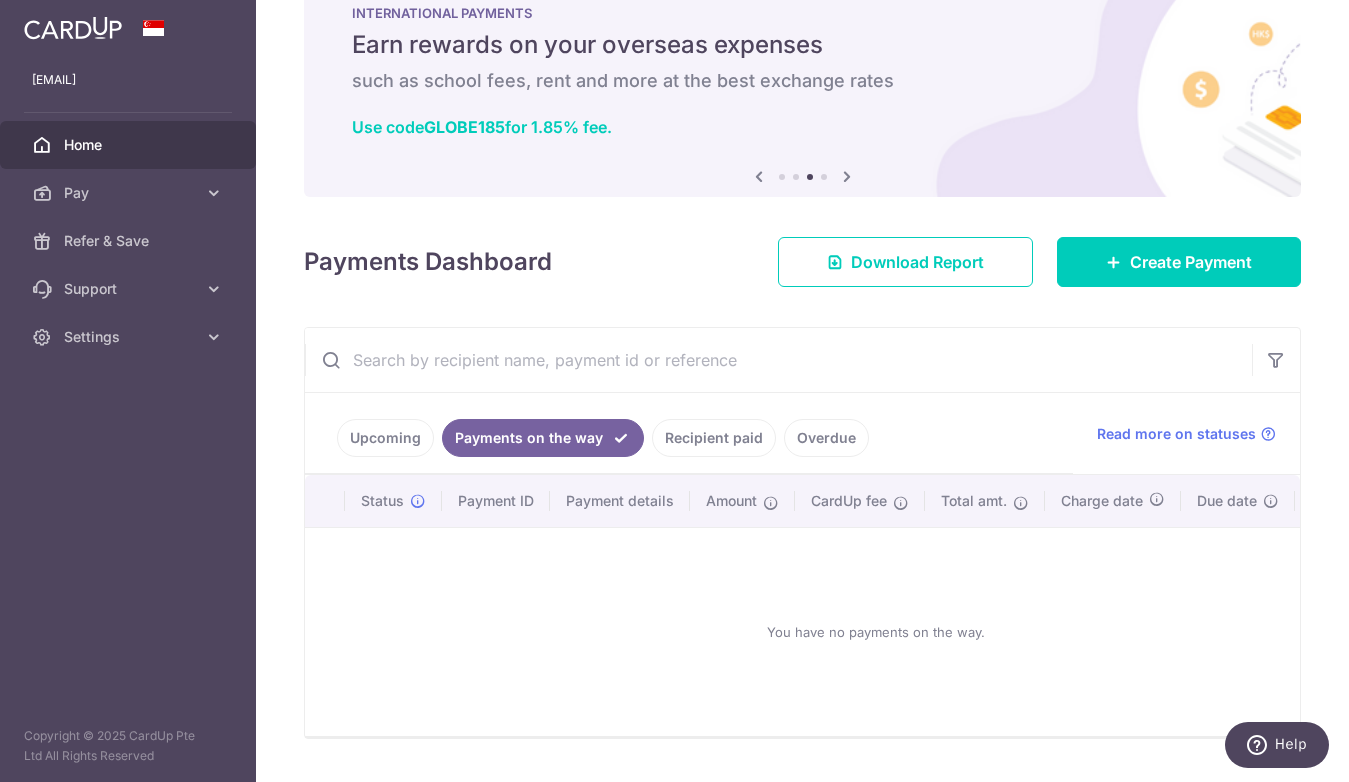 click on "Upcoming" at bounding box center [385, 438] 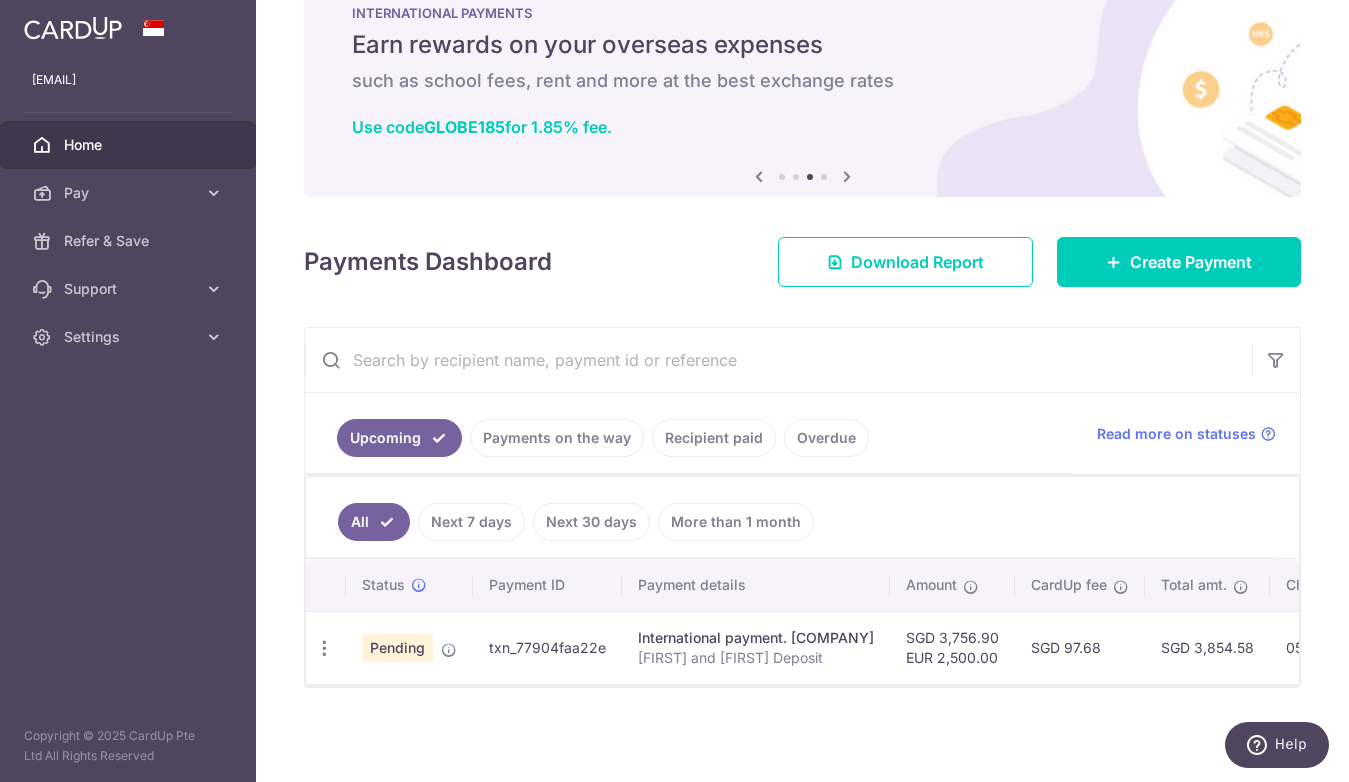 click on "Recipient paid" at bounding box center [714, 438] 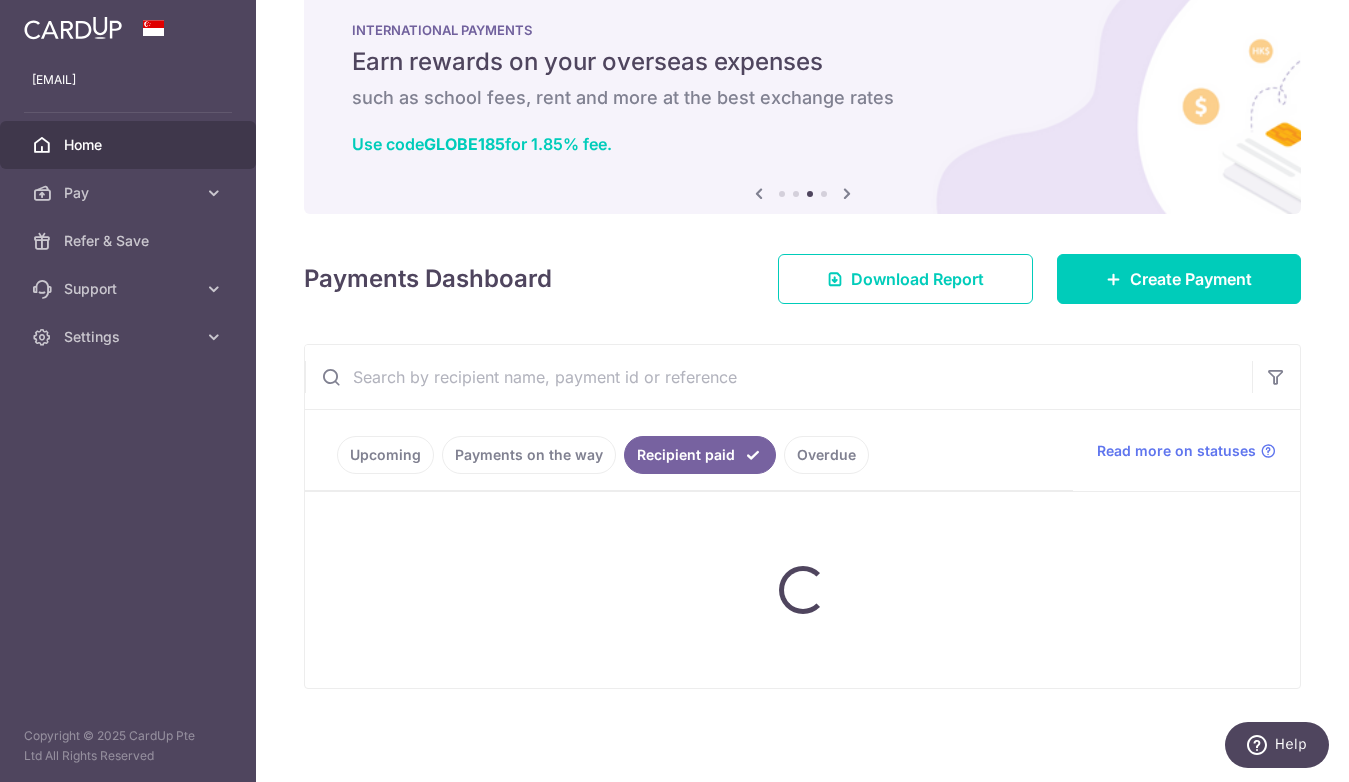 scroll, scrollTop: 0, scrollLeft: 0, axis: both 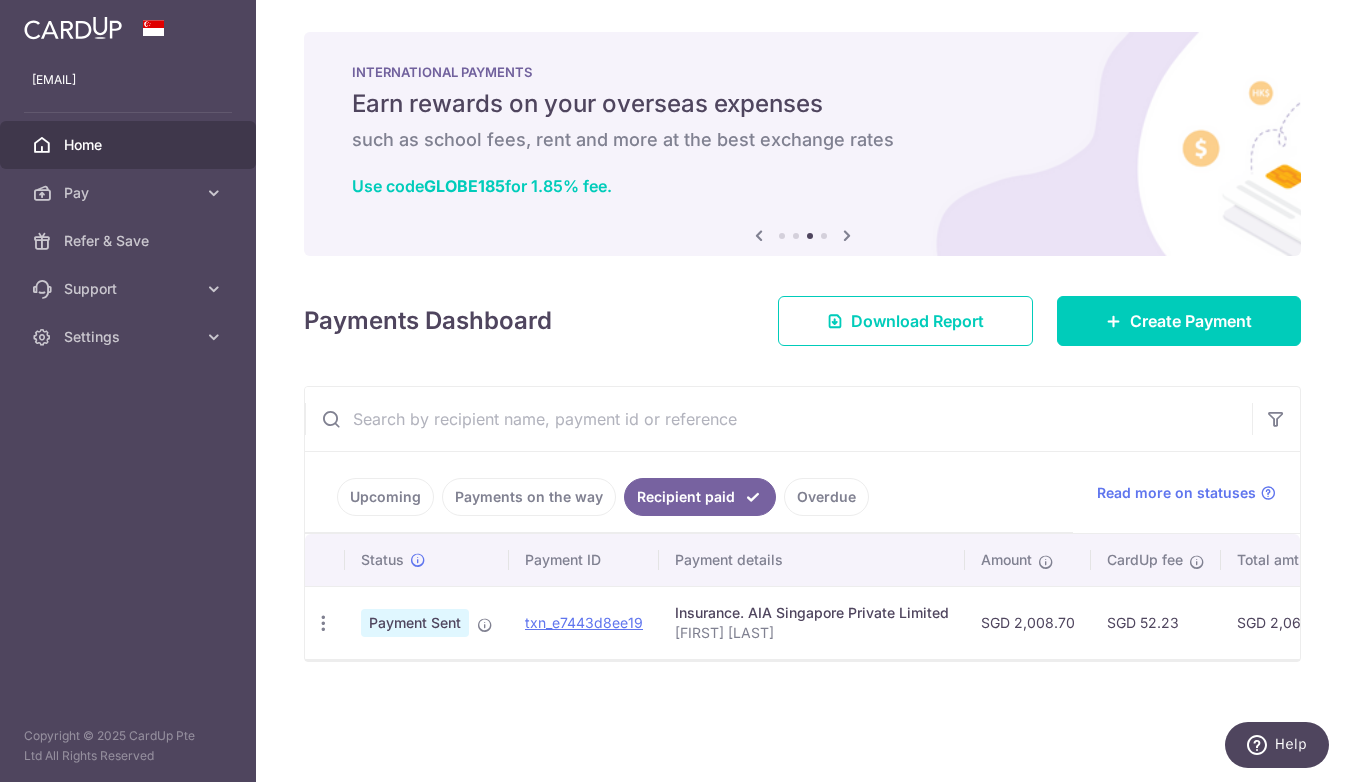 click on "Overdue" at bounding box center [826, 497] 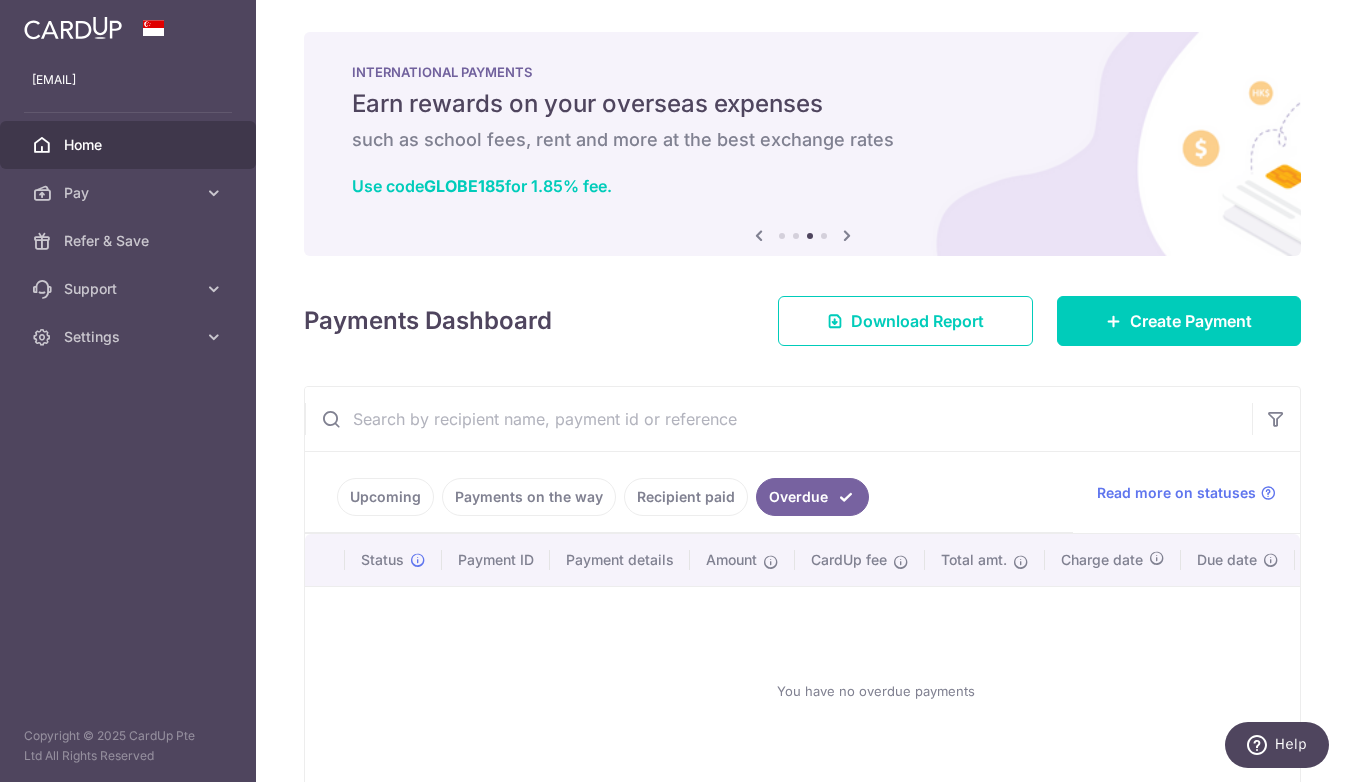 click on "Upcoming" at bounding box center (385, 497) 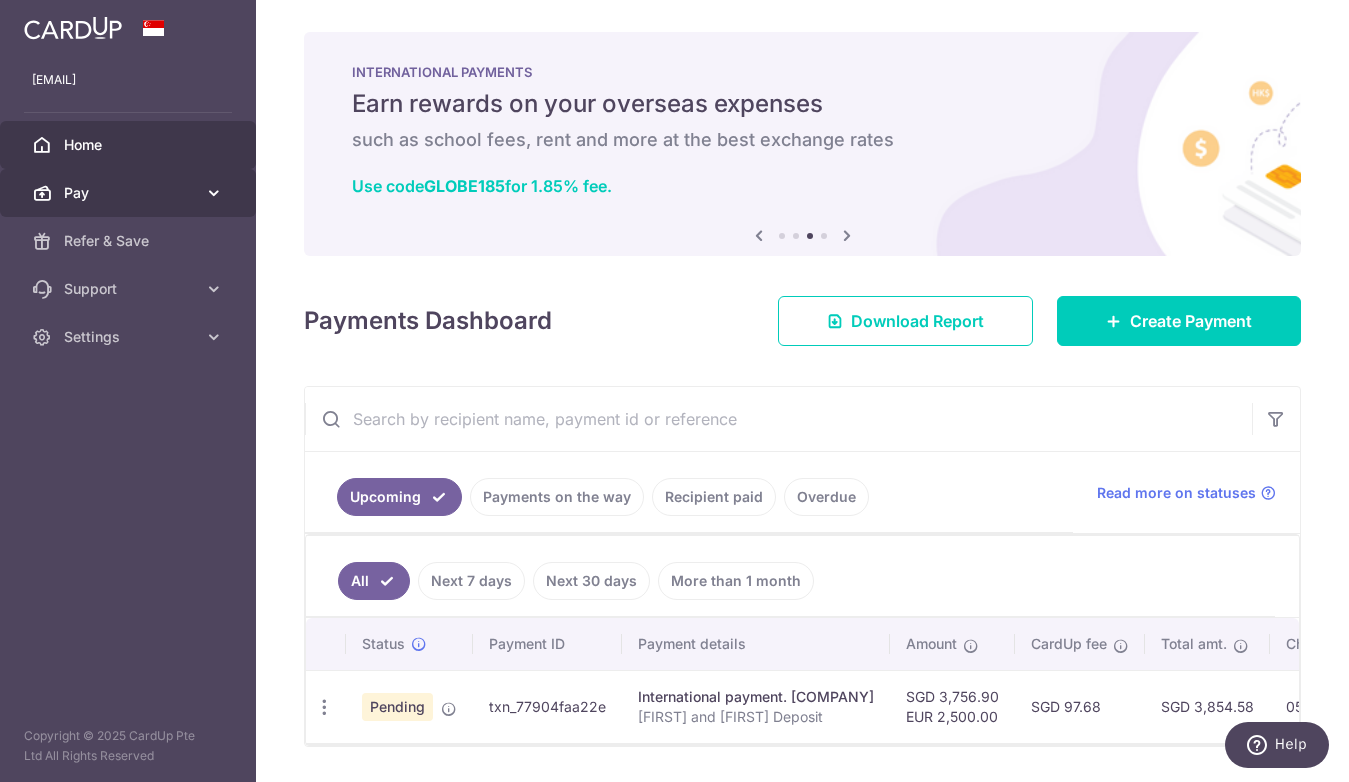 click on "Pay" at bounding box center [130, 193] 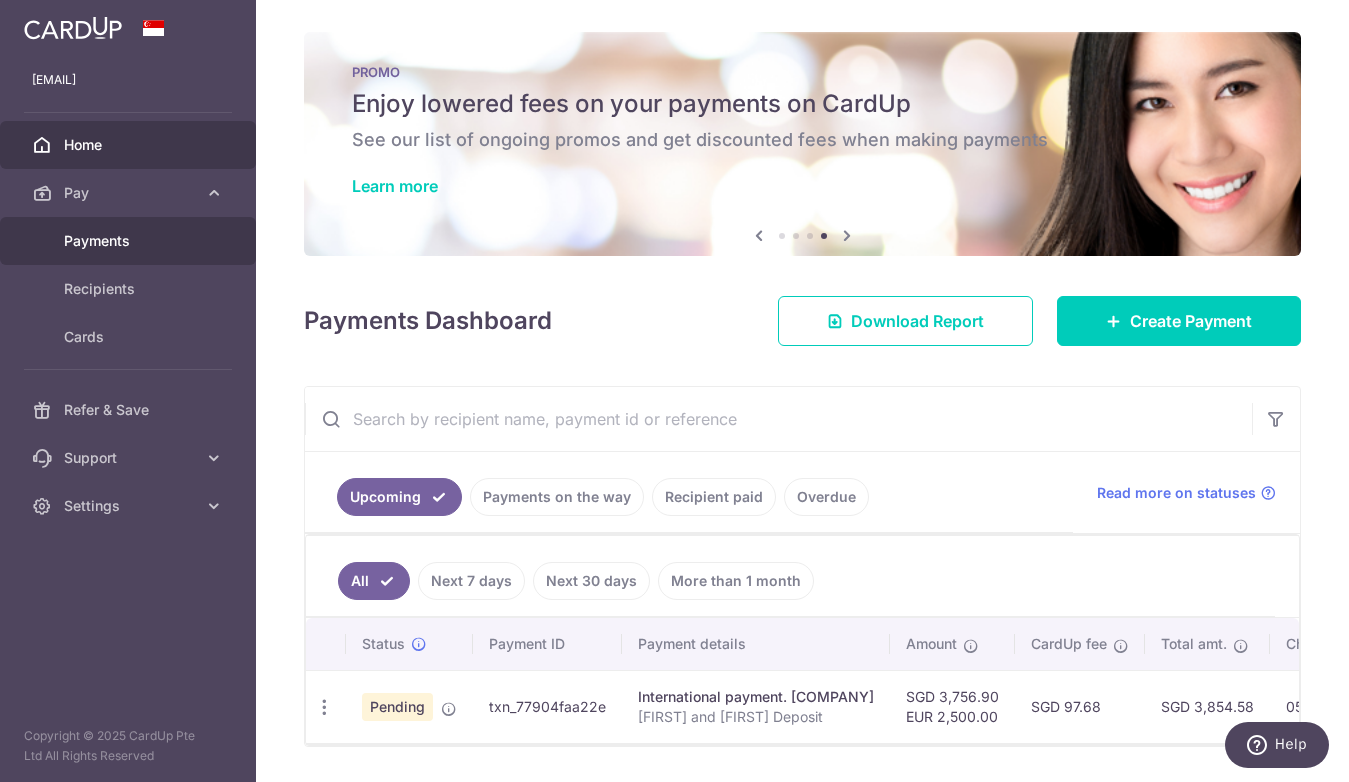 click on "Payments" at bounding box center (128, 241) 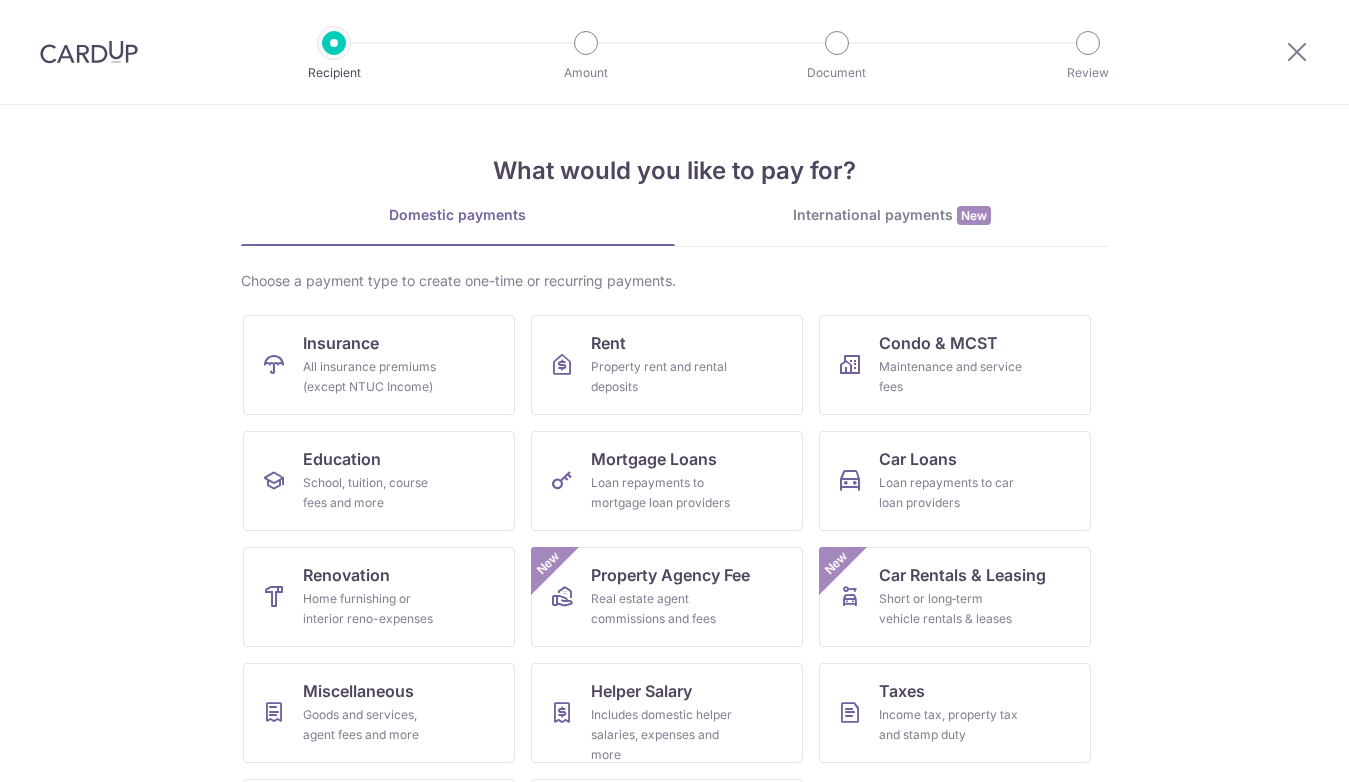 scroll, scrollTop: 0, scrollLeft: 0, axis: both 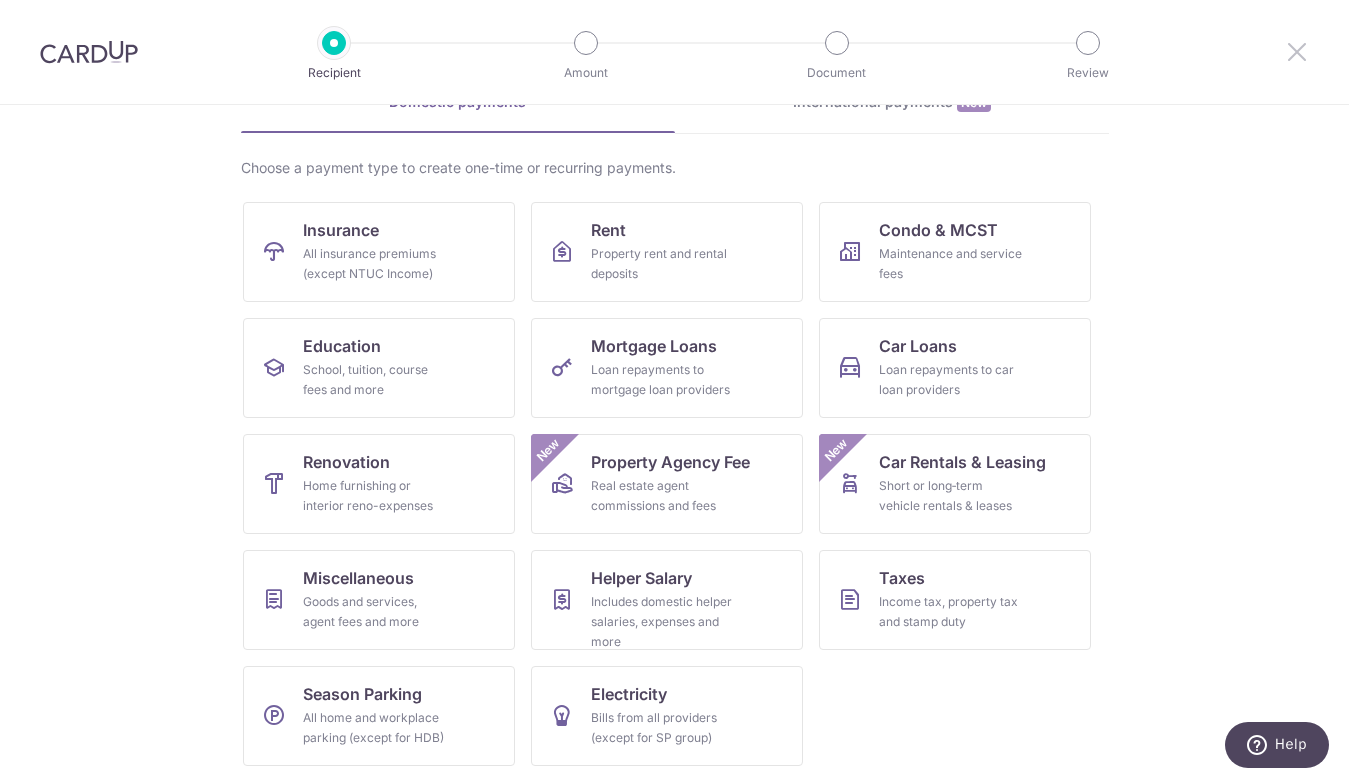 click at bounding box center [1297, 51] 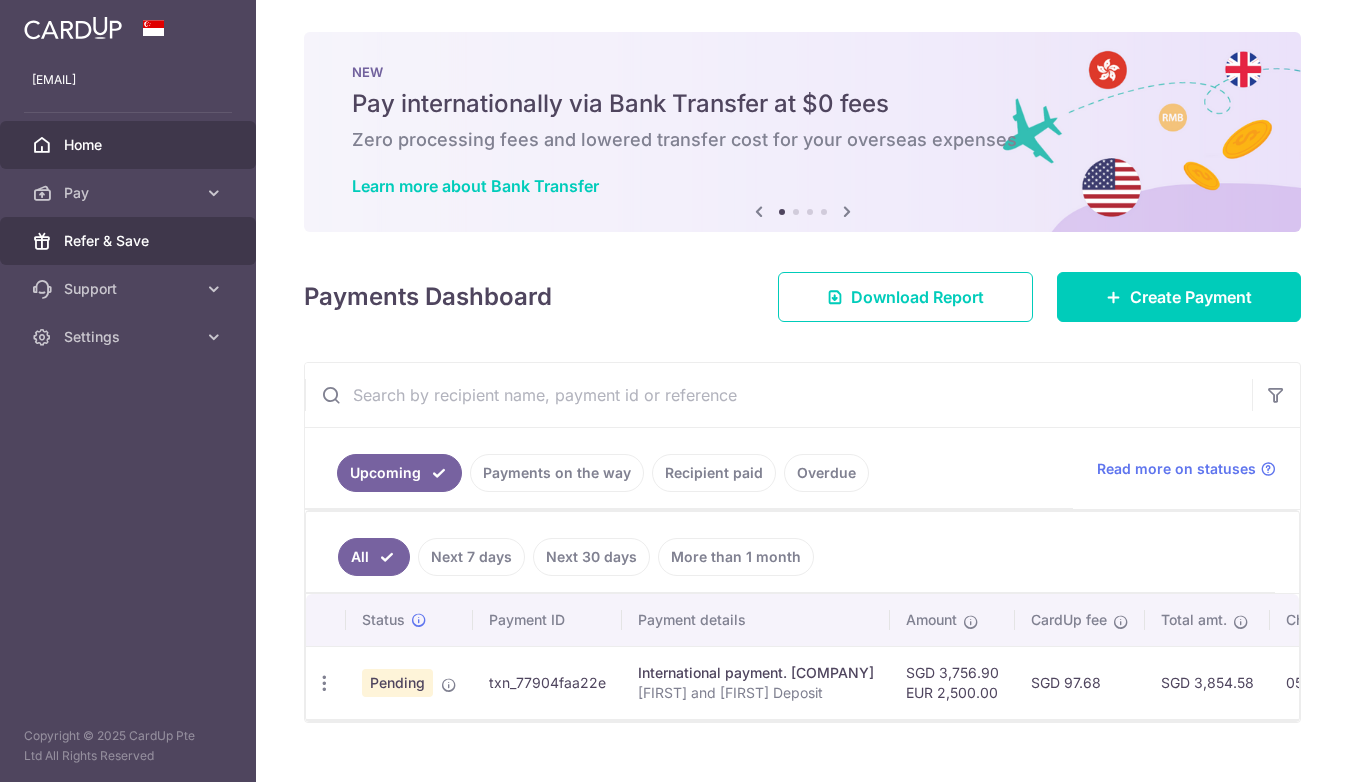 scroll, scrollTop: 0, scrollLeft: 0, axis: both 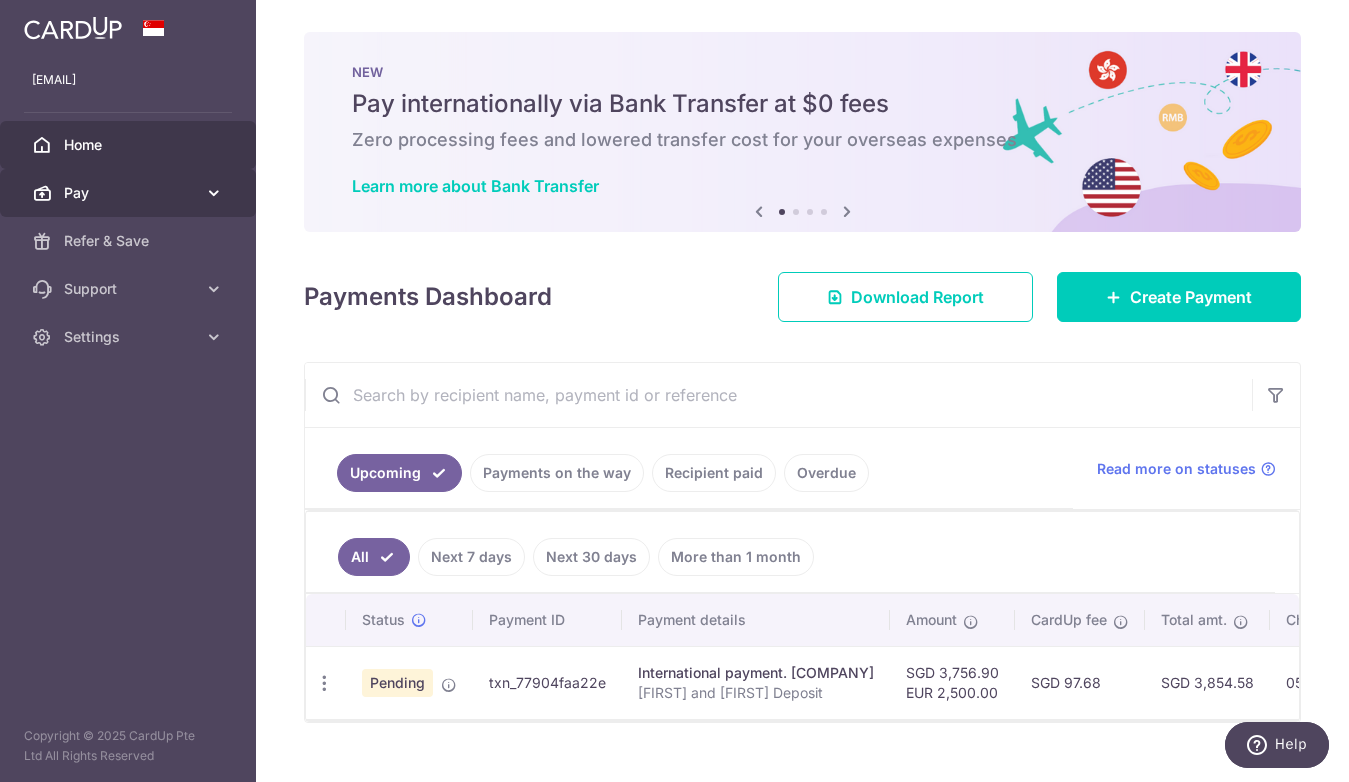 click on "Pay" at bounding box center (130, 193) 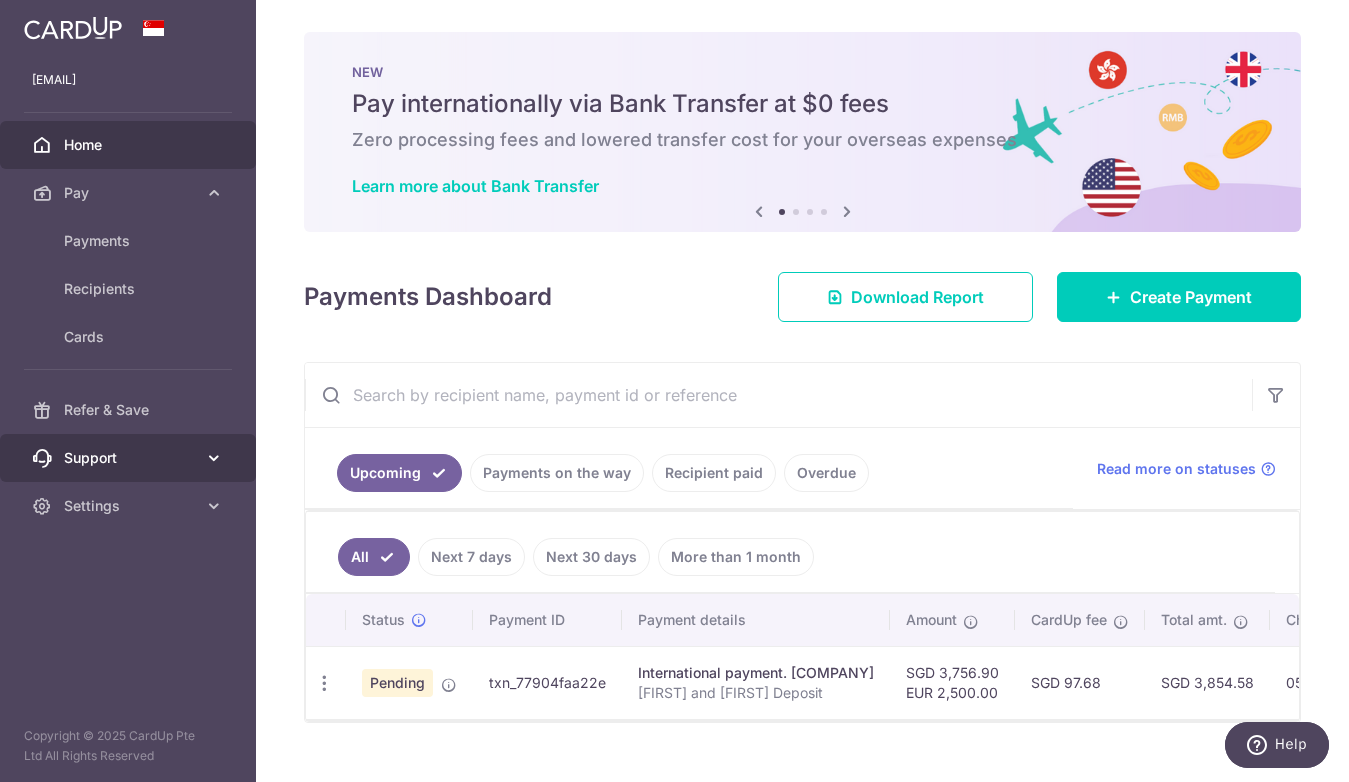 click on "Support" at bounding box center [130, 458] 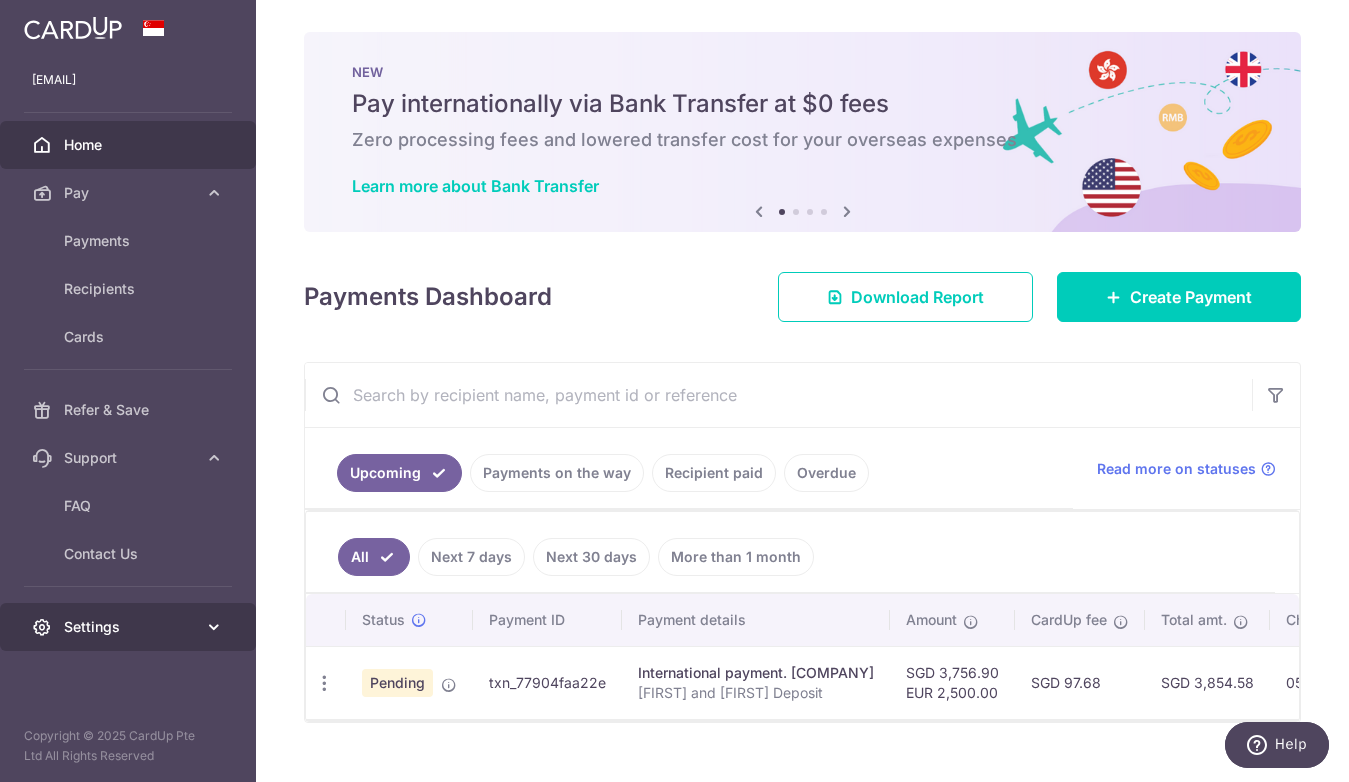 click on "Settings" at bounding box center [128, 627] 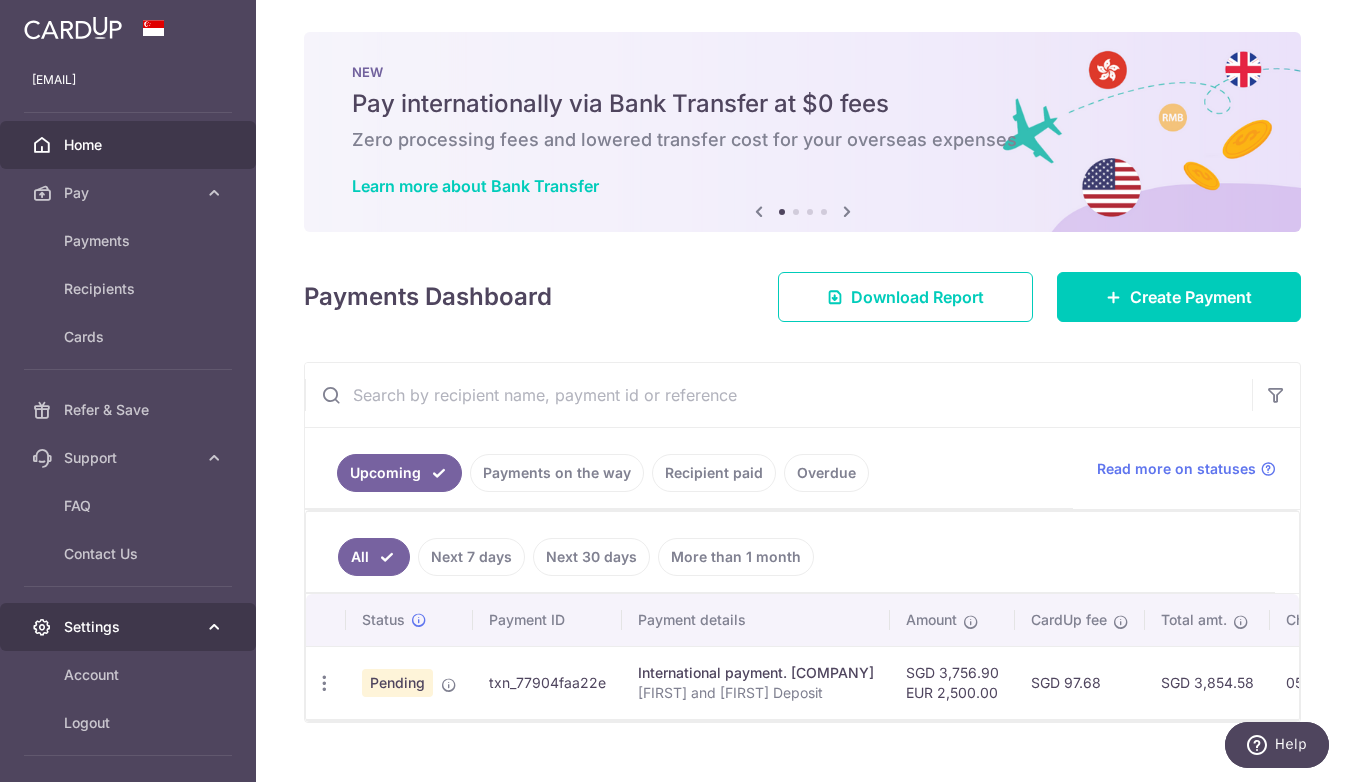 scroll, scrollTop: 70, scrollLeft: 0, axis: vertical 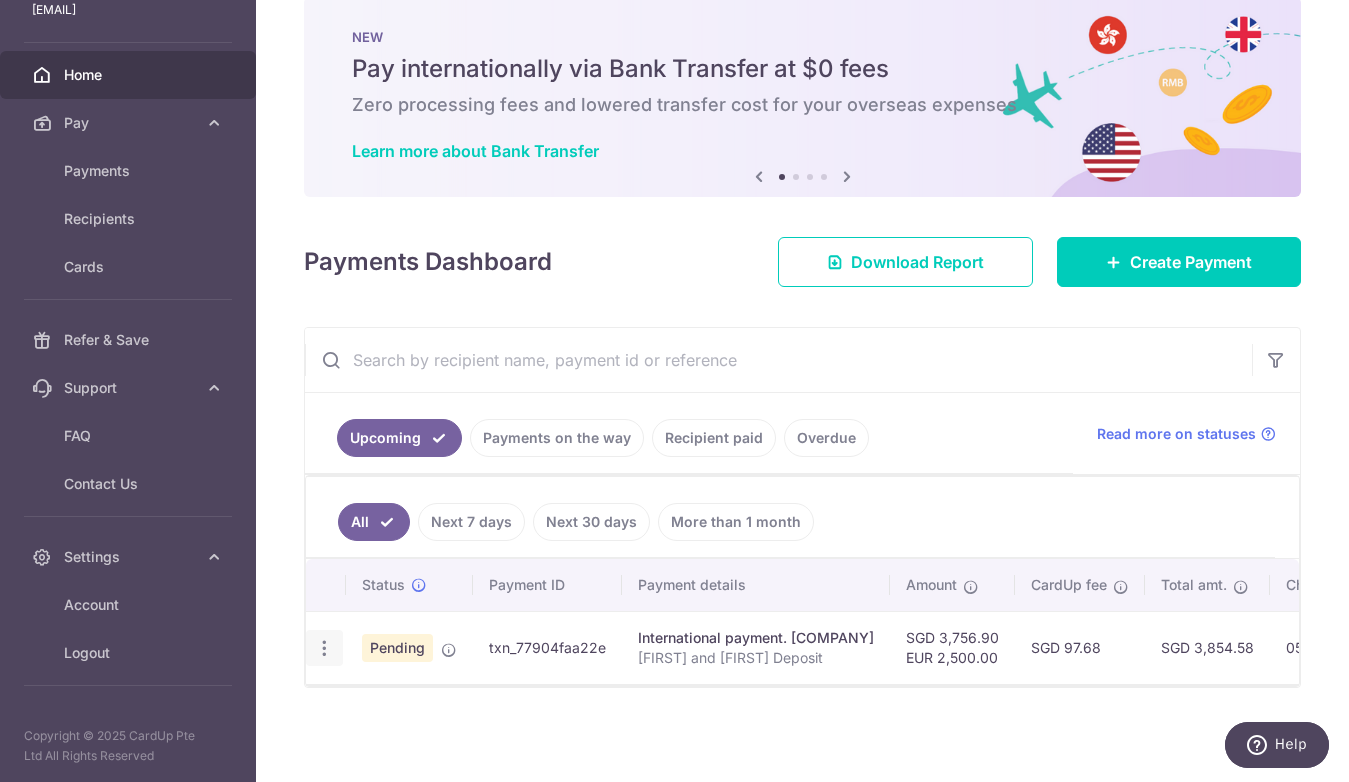 click at bounding box center [324, 648] 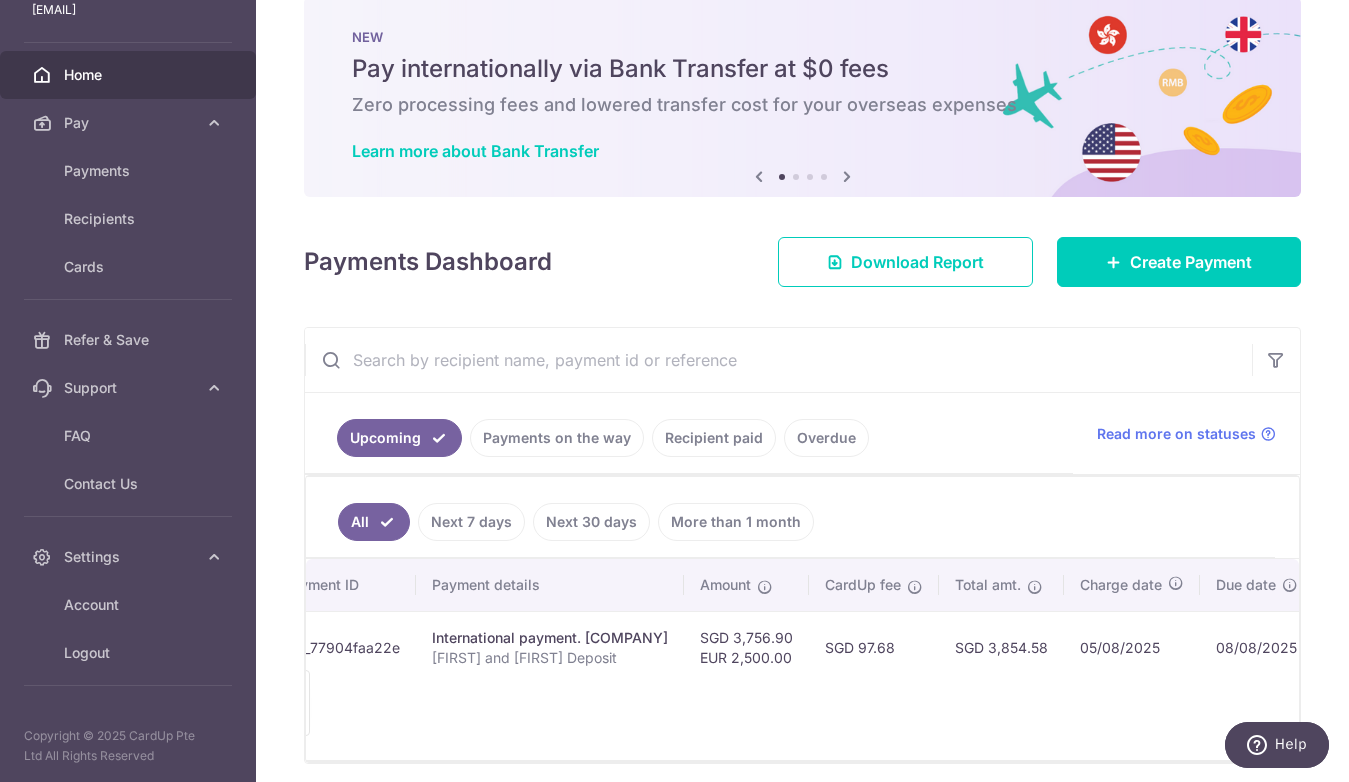 scroll, scrollTop: 0, scrollLeft: 0, axis: both 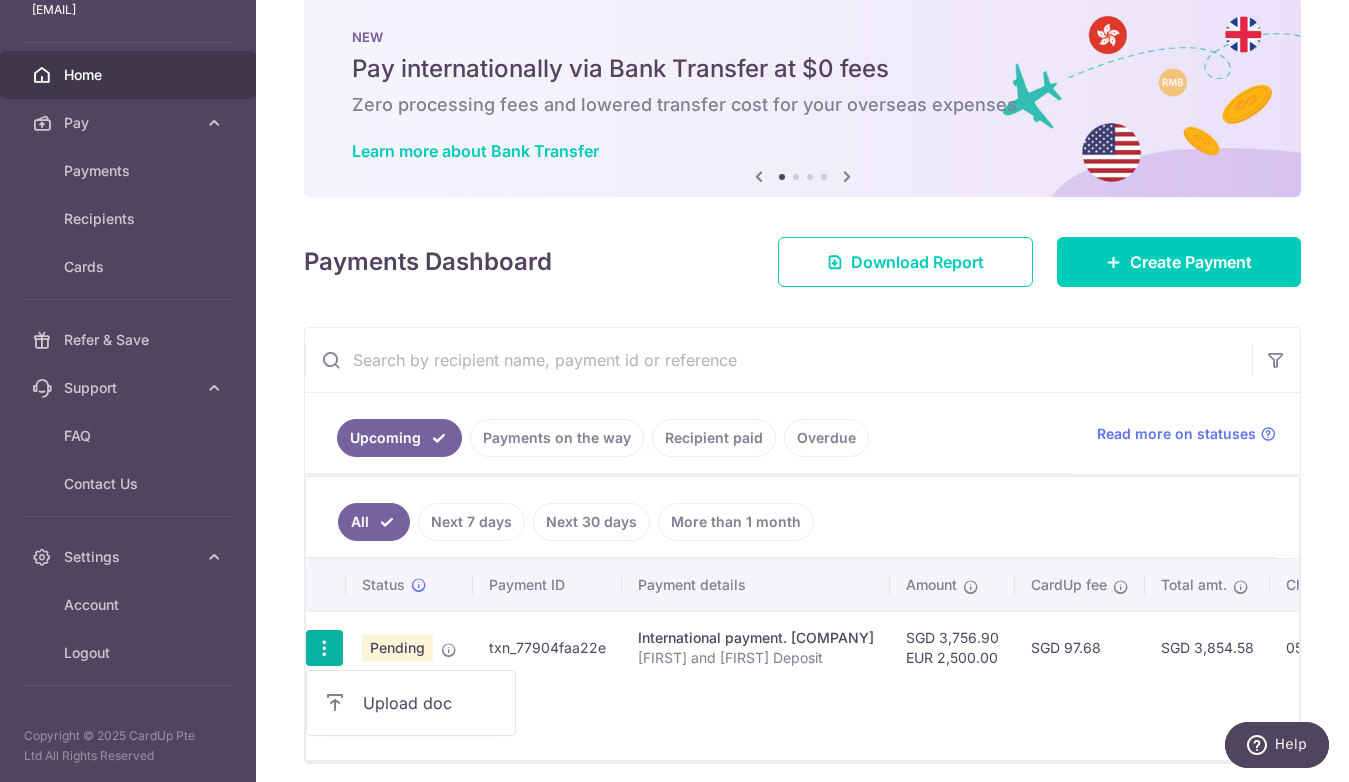 click on "Upload doc" at bounding box center [411, 703] 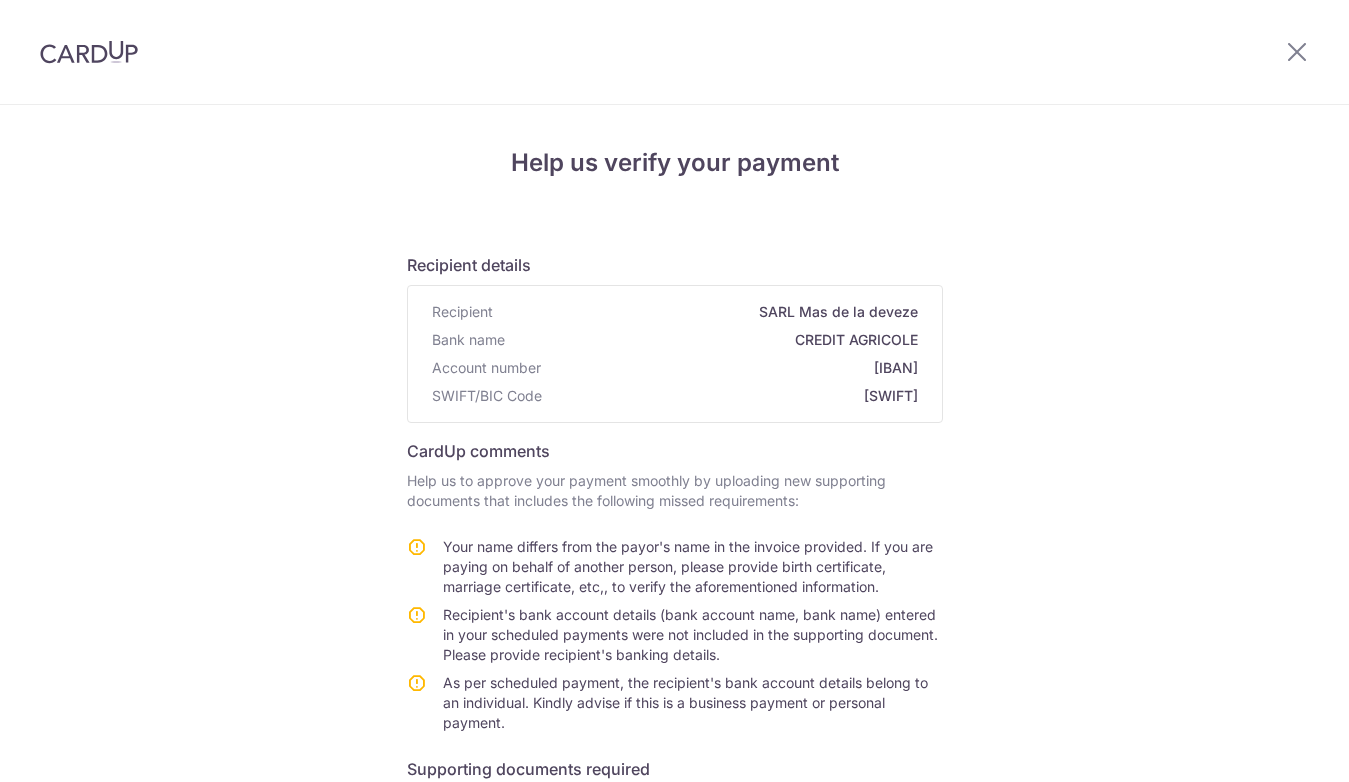 scroll, scrollTop: 0, scrollLeft: 0, axis: both 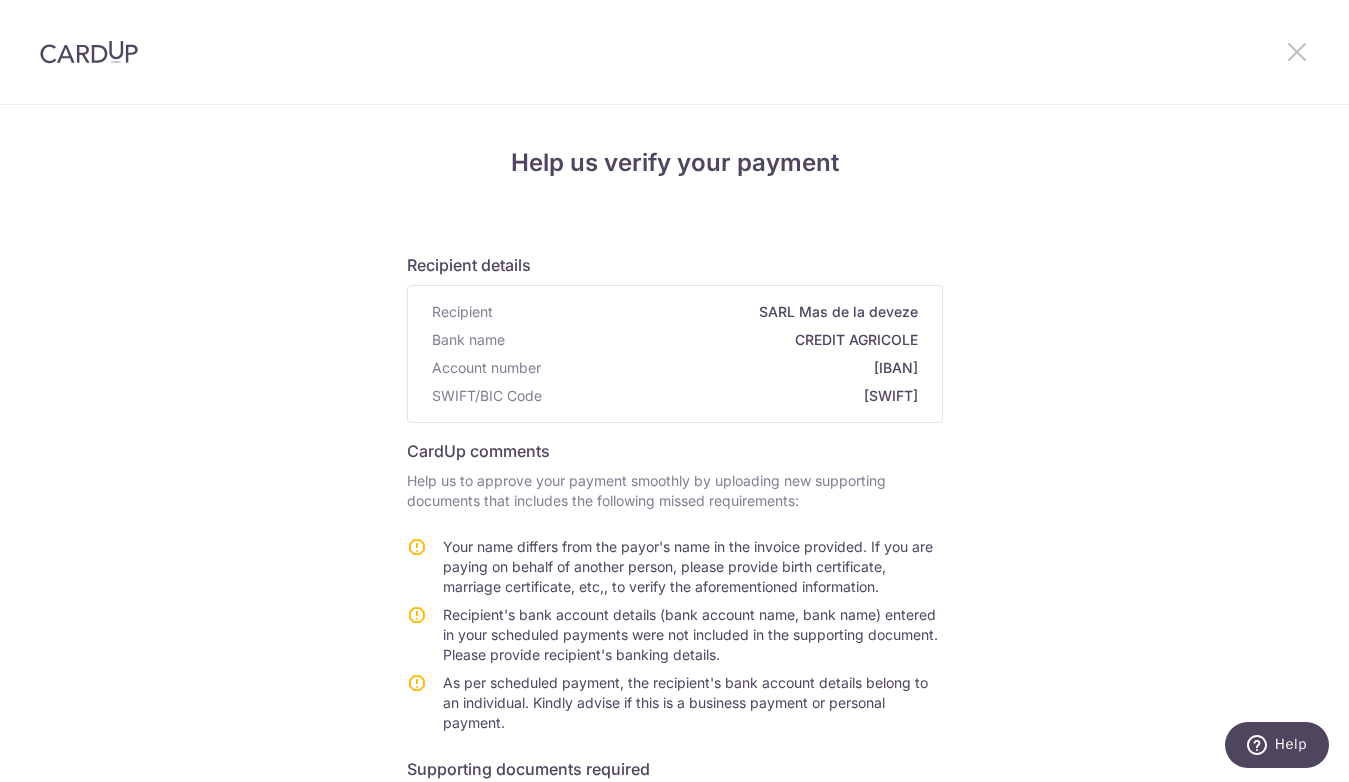click at bounding box center (1297, 51) 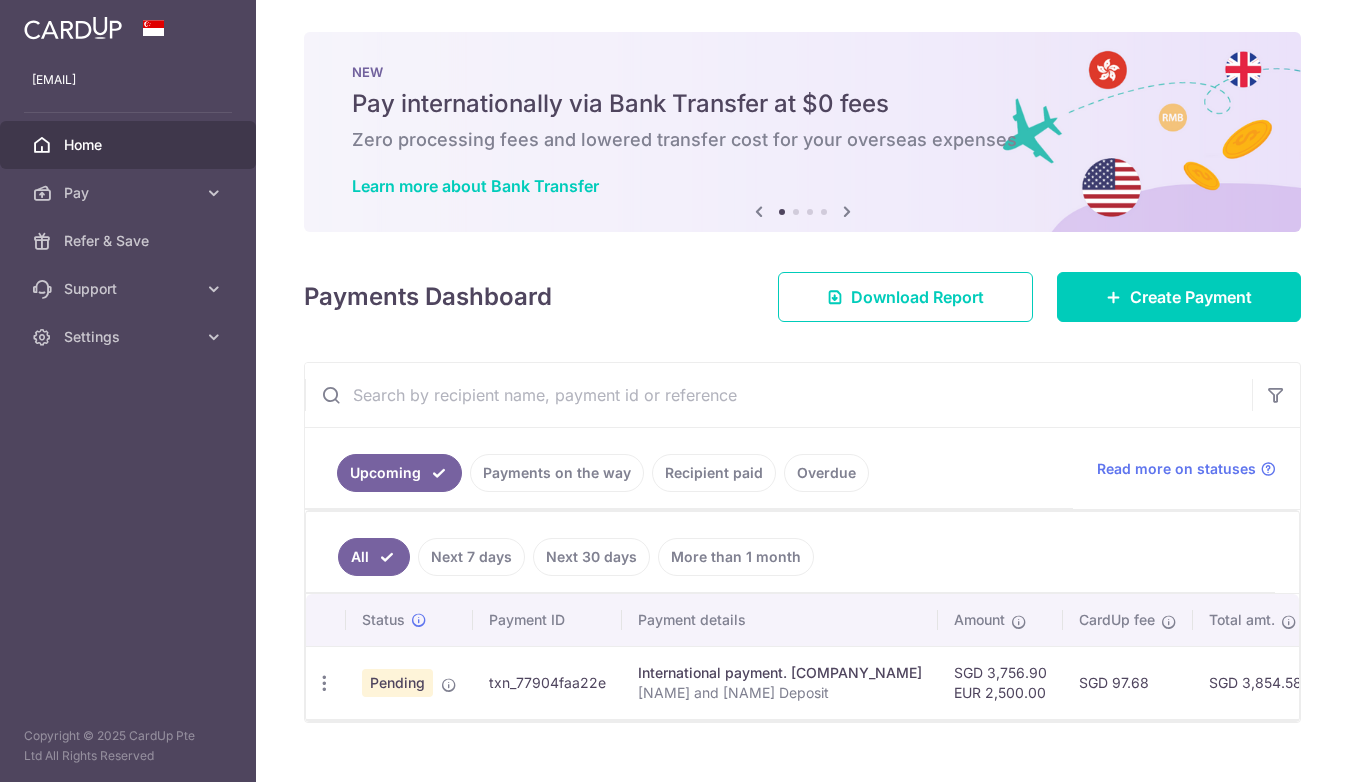 scroll, scrollTop: 0, scrollLeft: 0, axis: both 